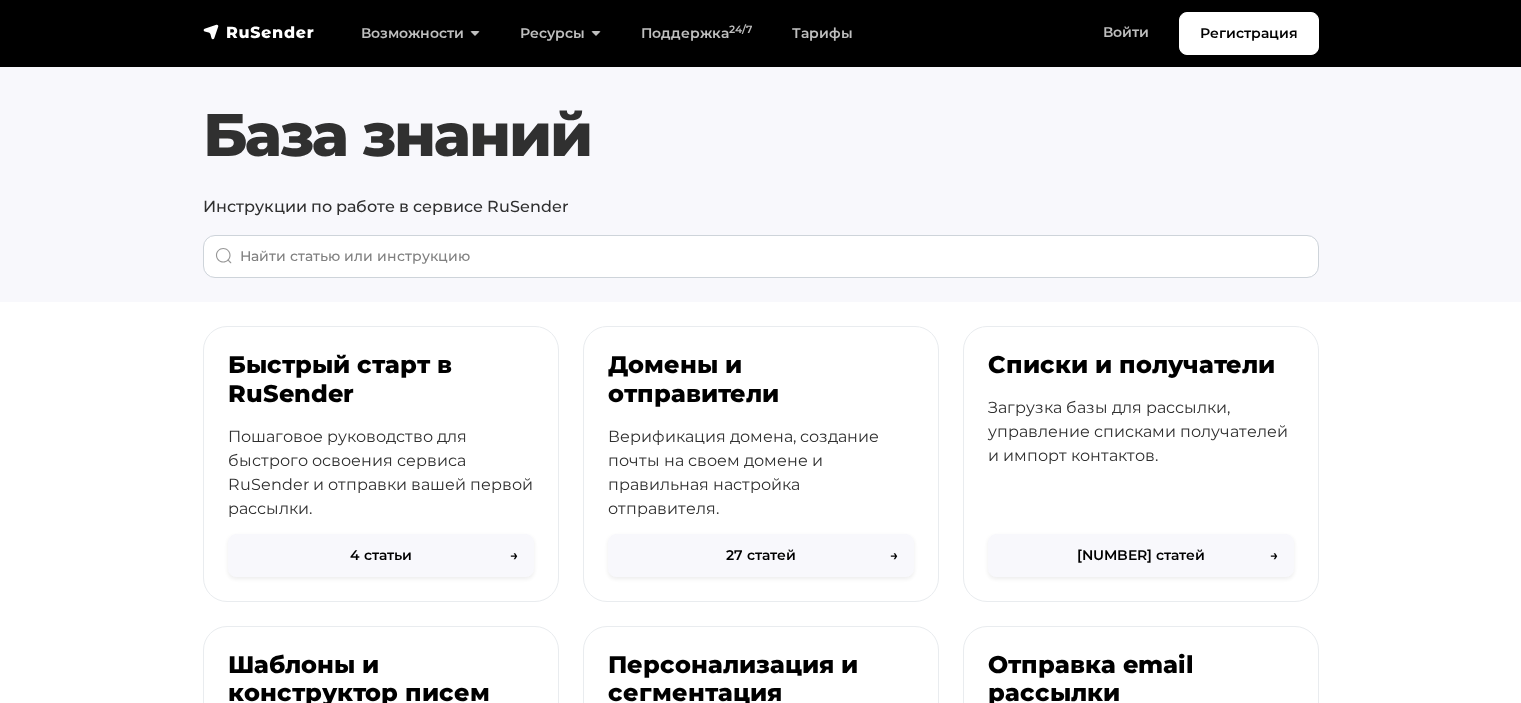 scroll, scrollTop: 0, scrollLeft: 0, axis: both 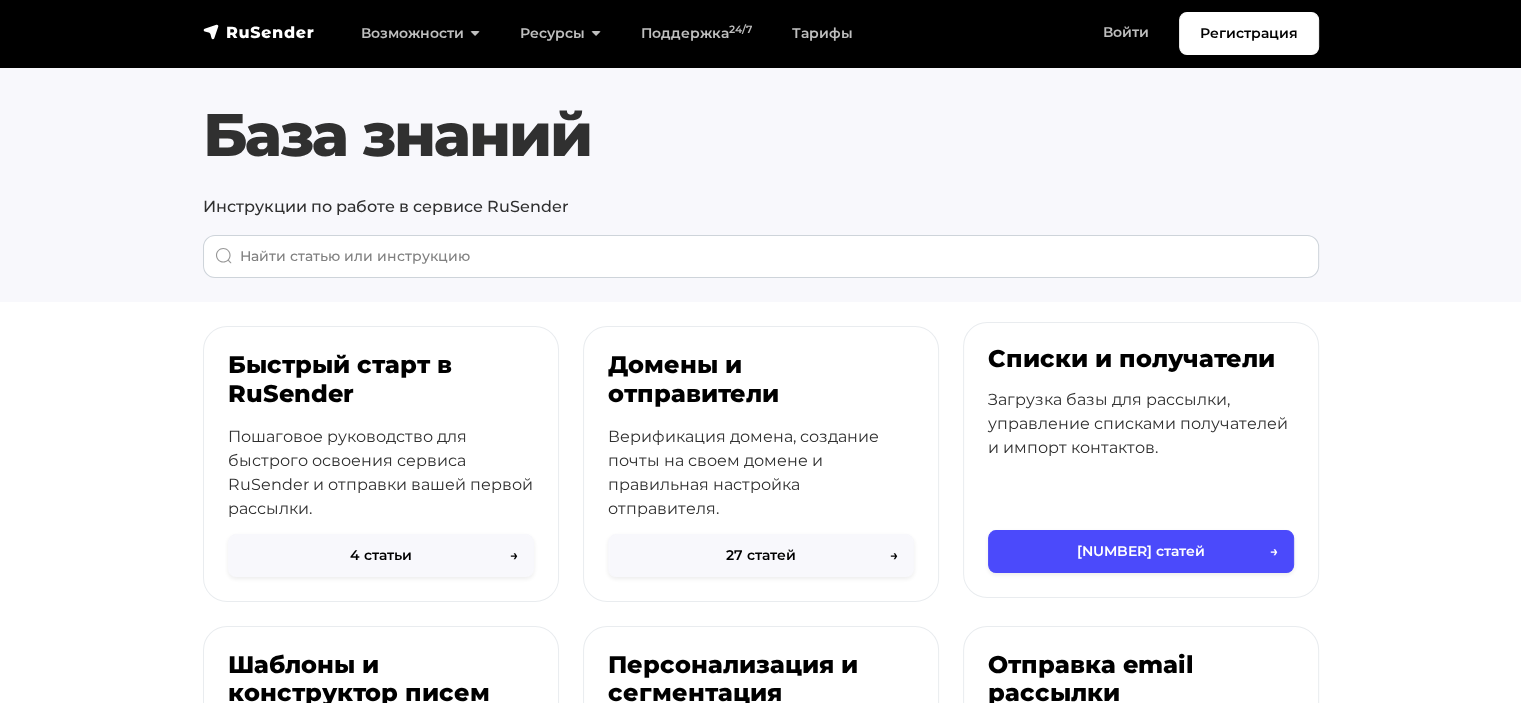 click on "Списки и получатели
Загрузка базы для рассылки, управление списками получателей и импорт контактов." at bounding box center (1141, 440) 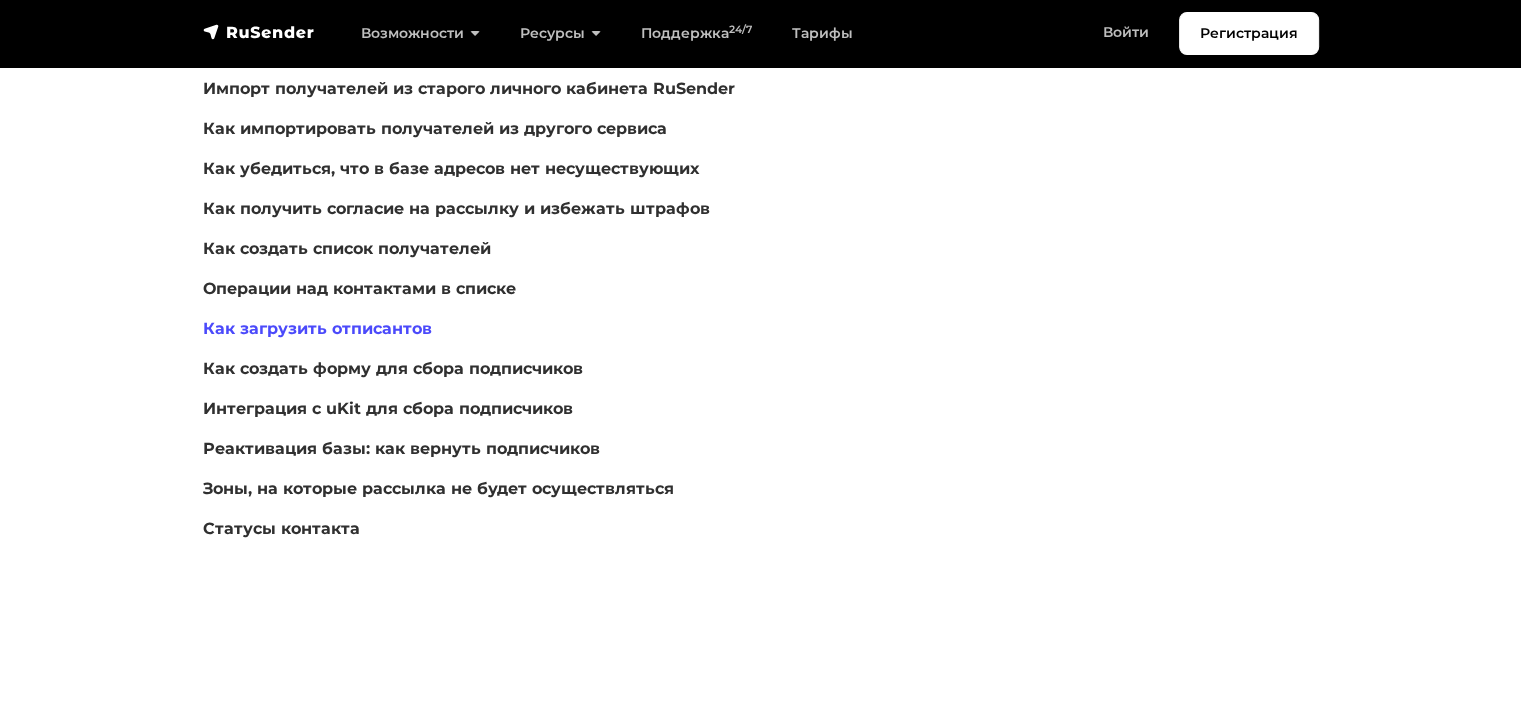 scroll, scrollTop: 344, scrollLeft: 0, axis: vertical 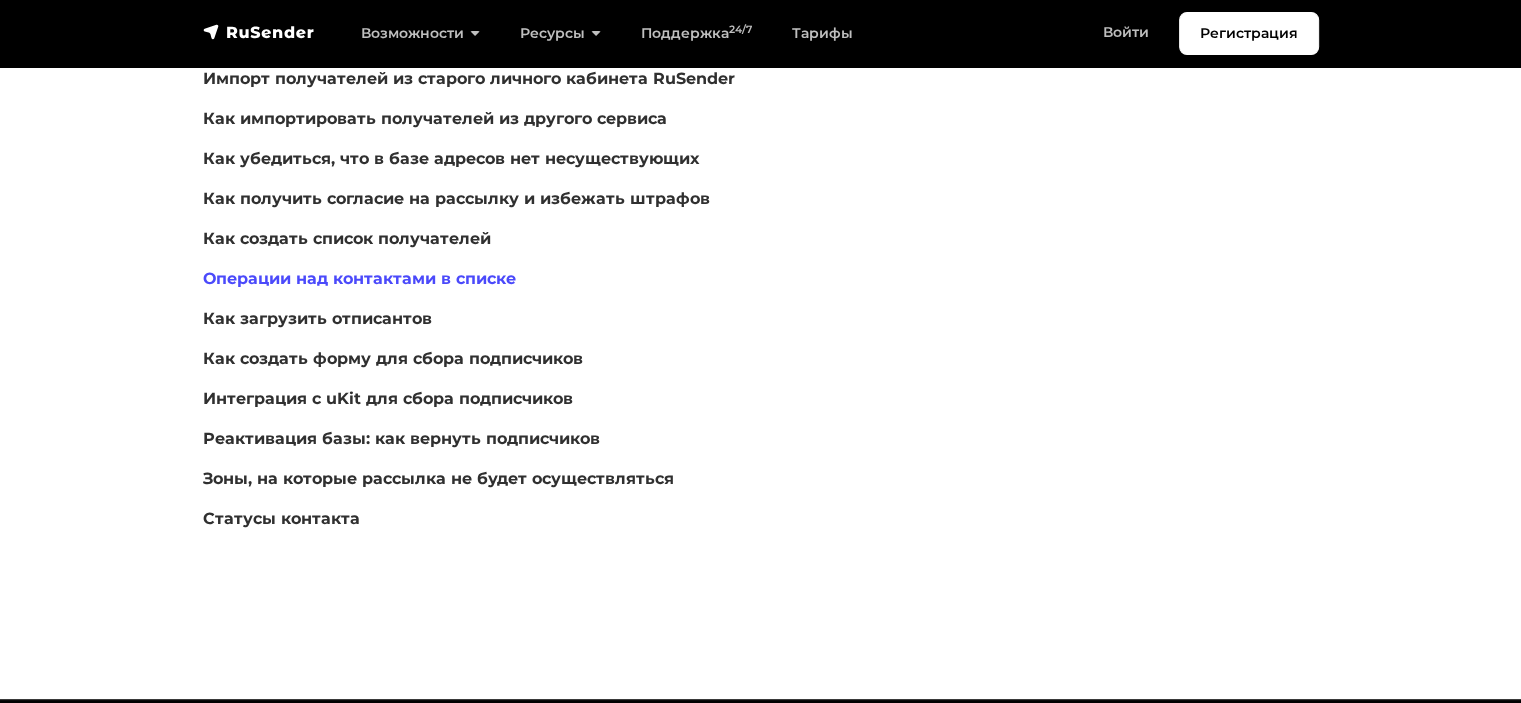 click on "Операции над контактами в списке" at bounding box center (359, 278) 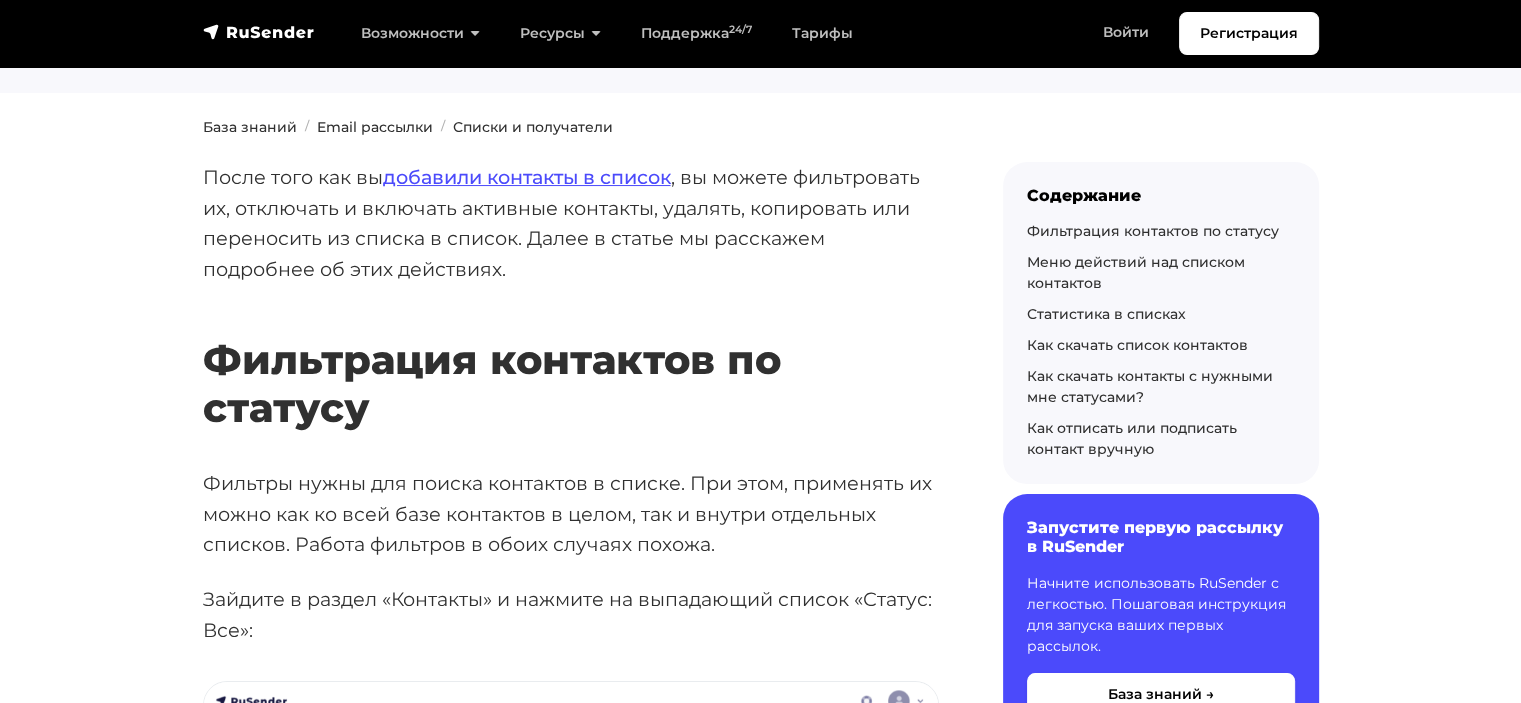 scroll, scrollTop: 452, scrollLeft: 0, axis: vertical 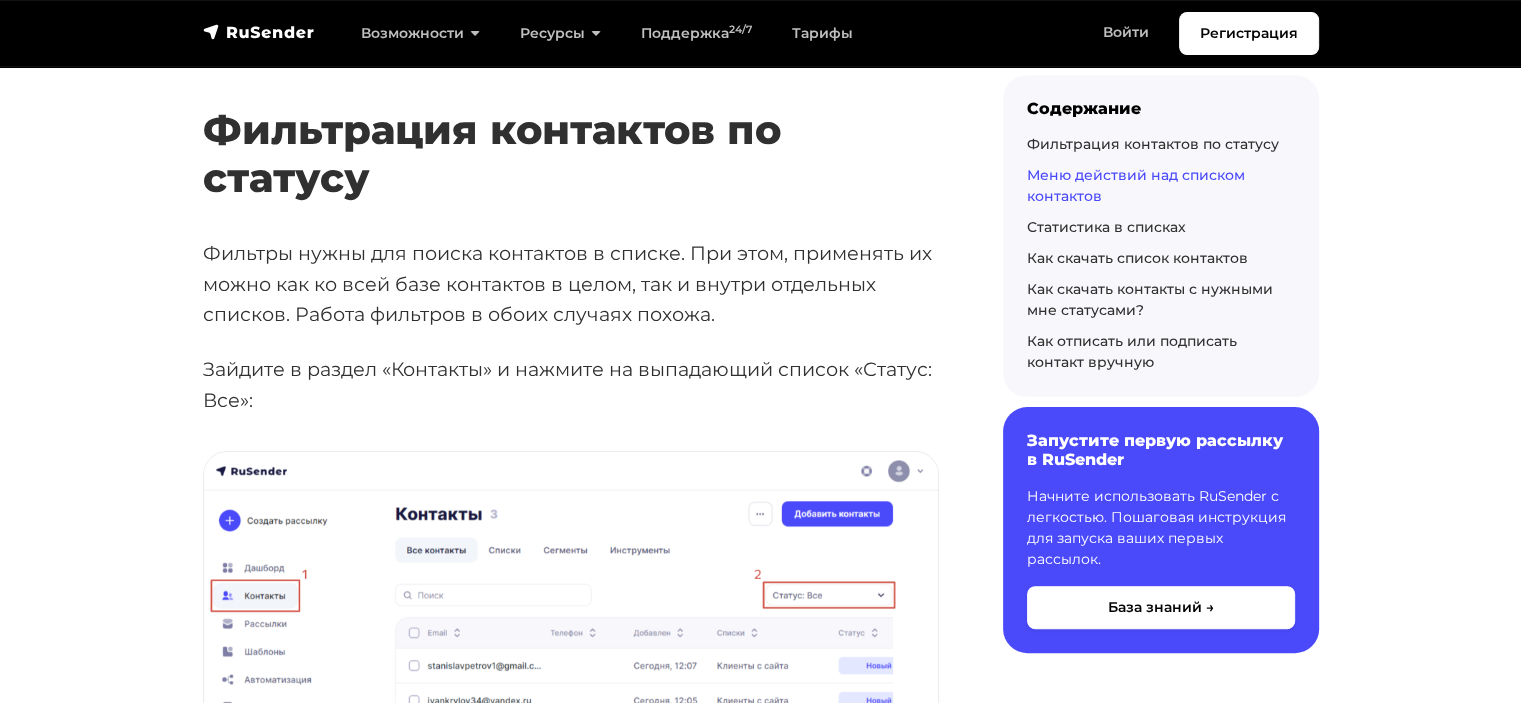 click on "Меню действий над списком контактов" at bounding box center (1136, 185) 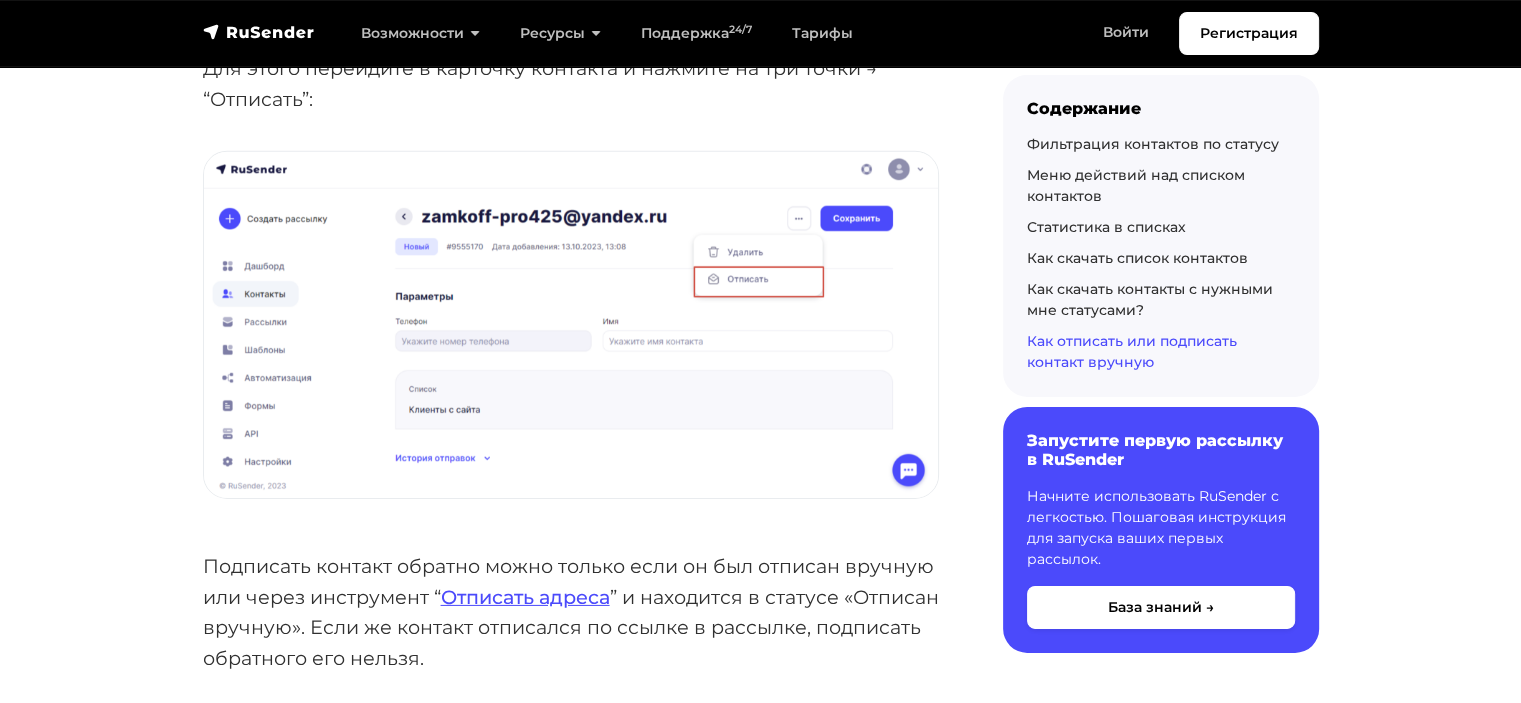 scroll, scrollTop: 6300, scrollLeft: 0, axis: vertical 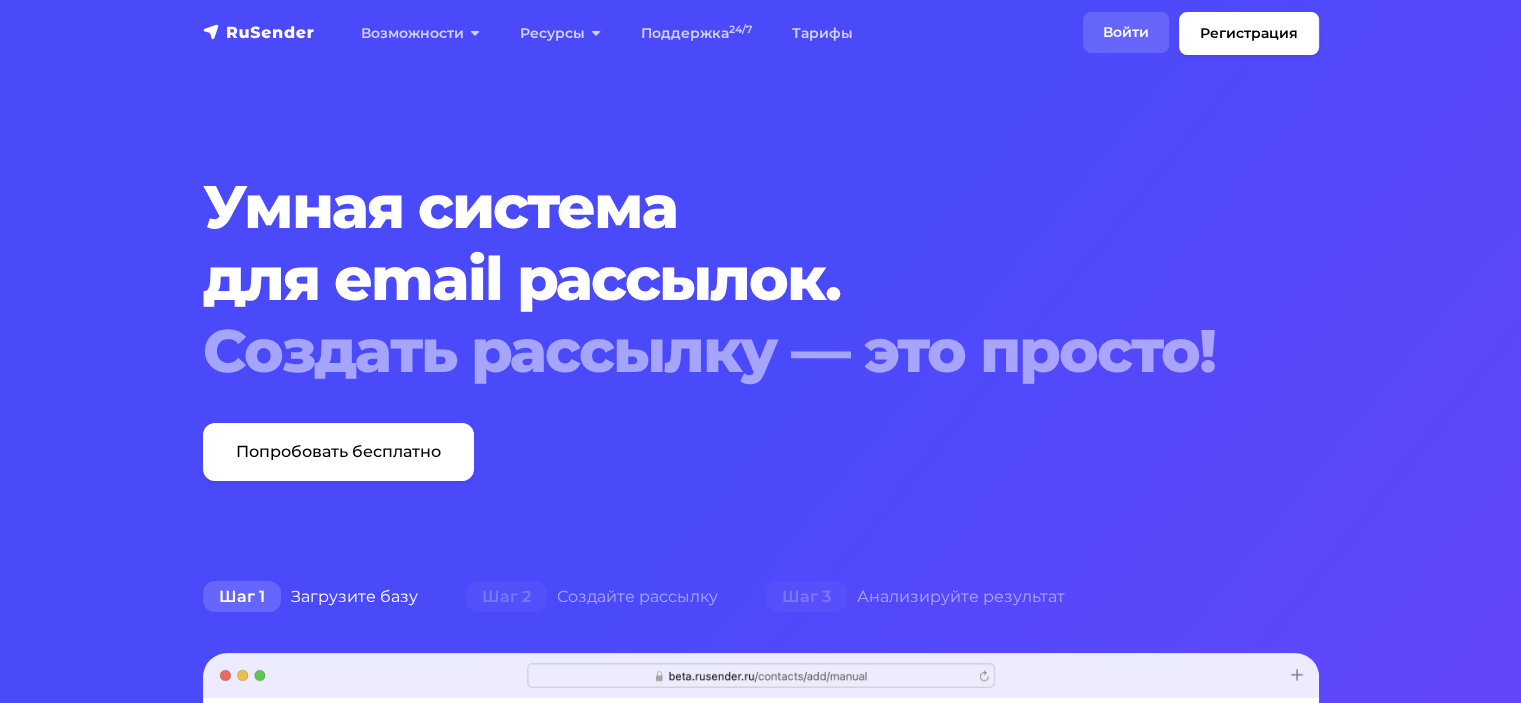 click on "Войти" at bounding box center [1126, 32] 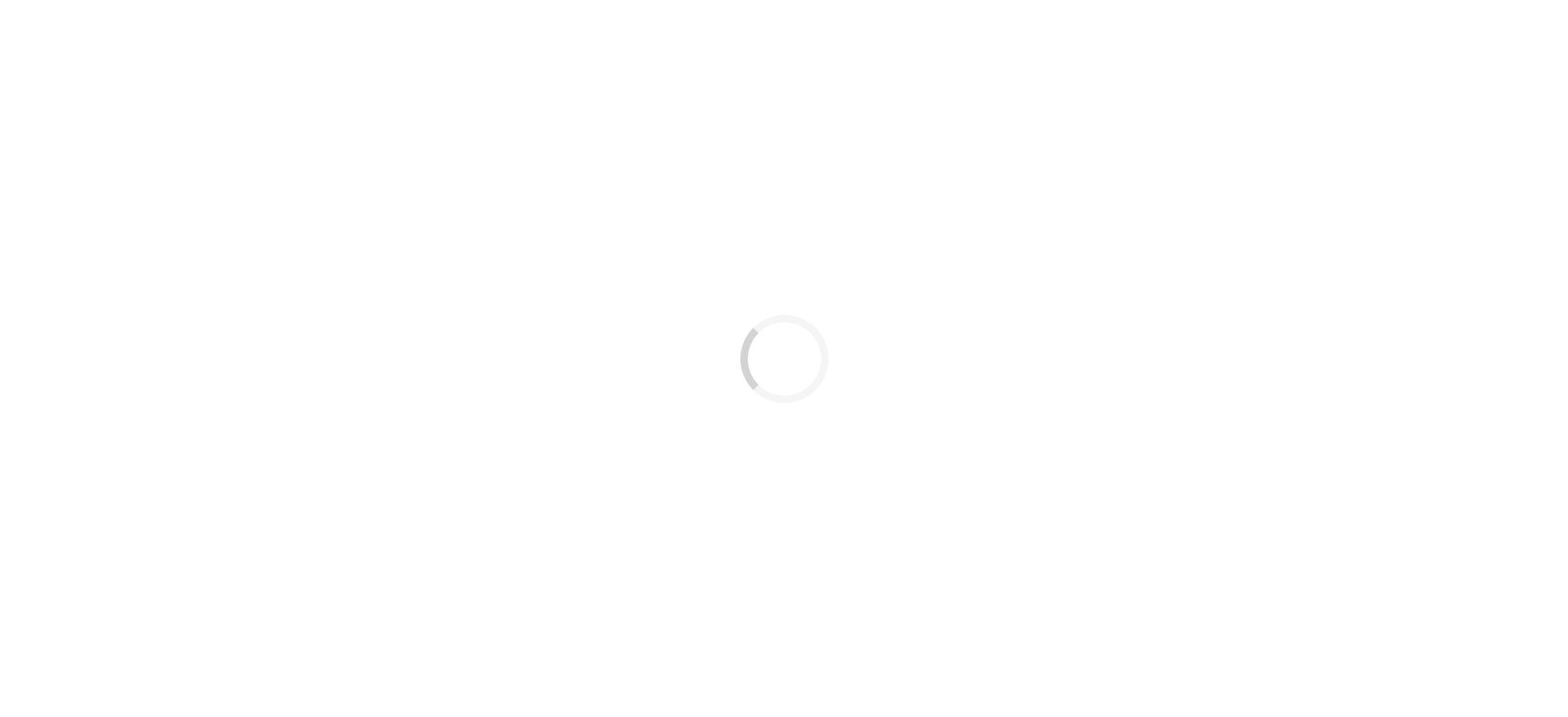 scroll, scrollTop: 0, scrollLeft: 0, axis: both 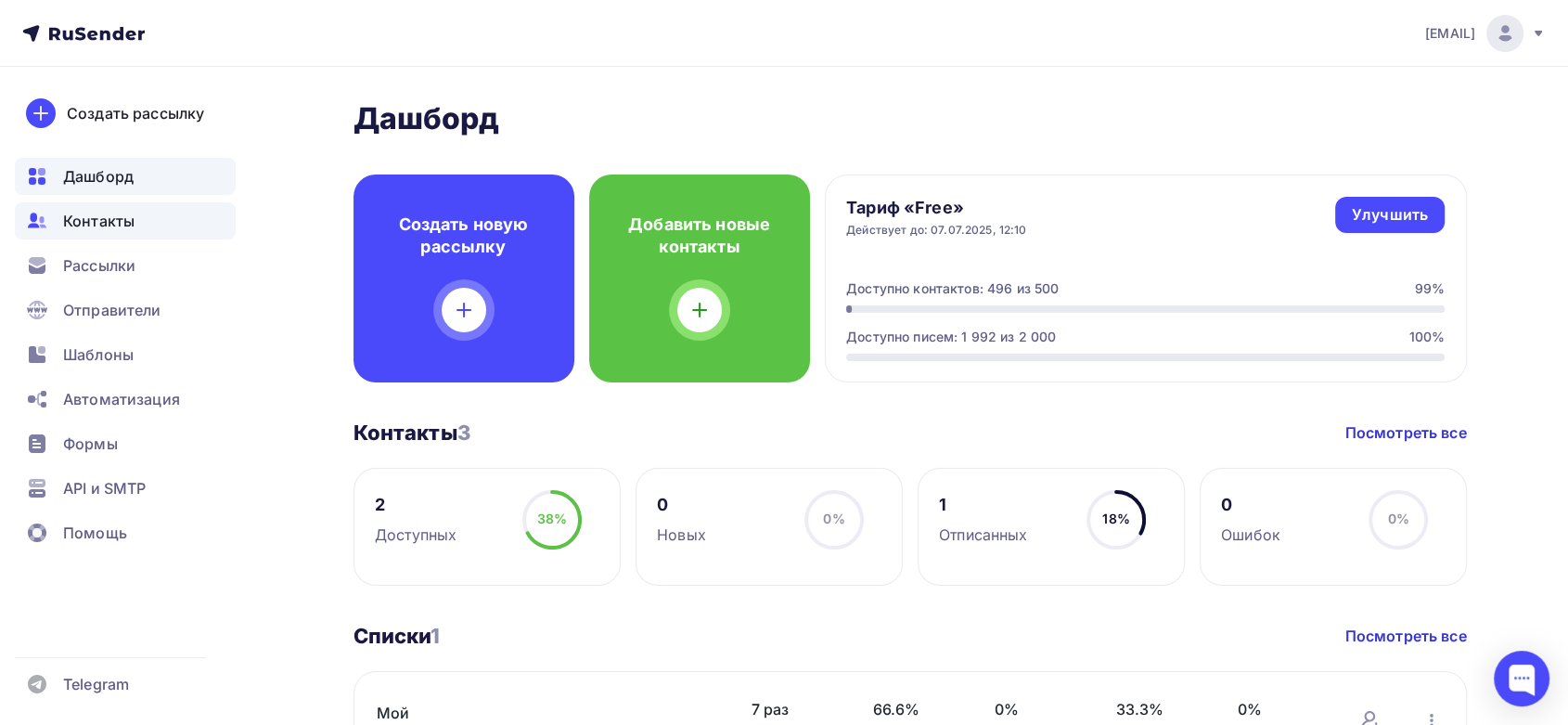 click on "Контакты" at bounding box center (125, 221) 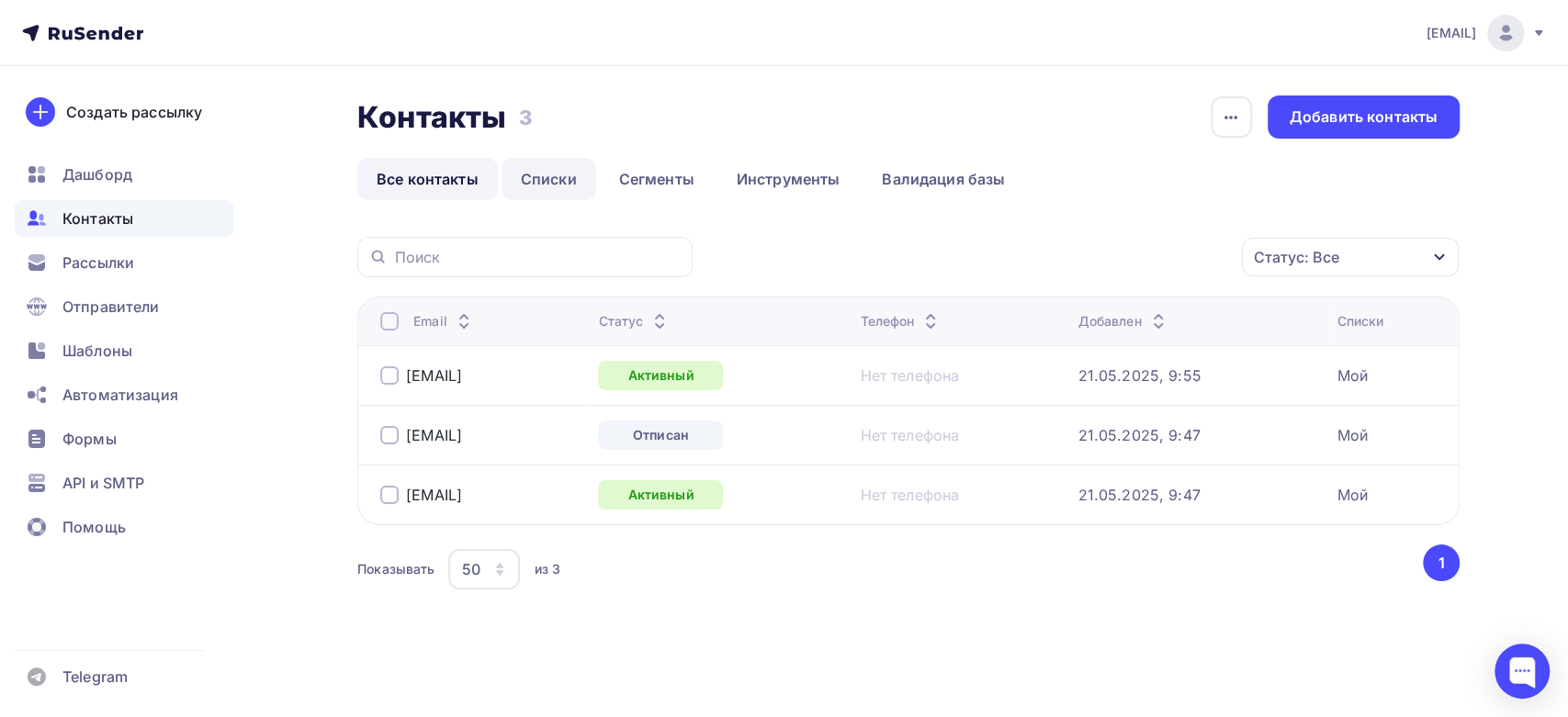 click on "Списки" at bounding box center (548, 179) 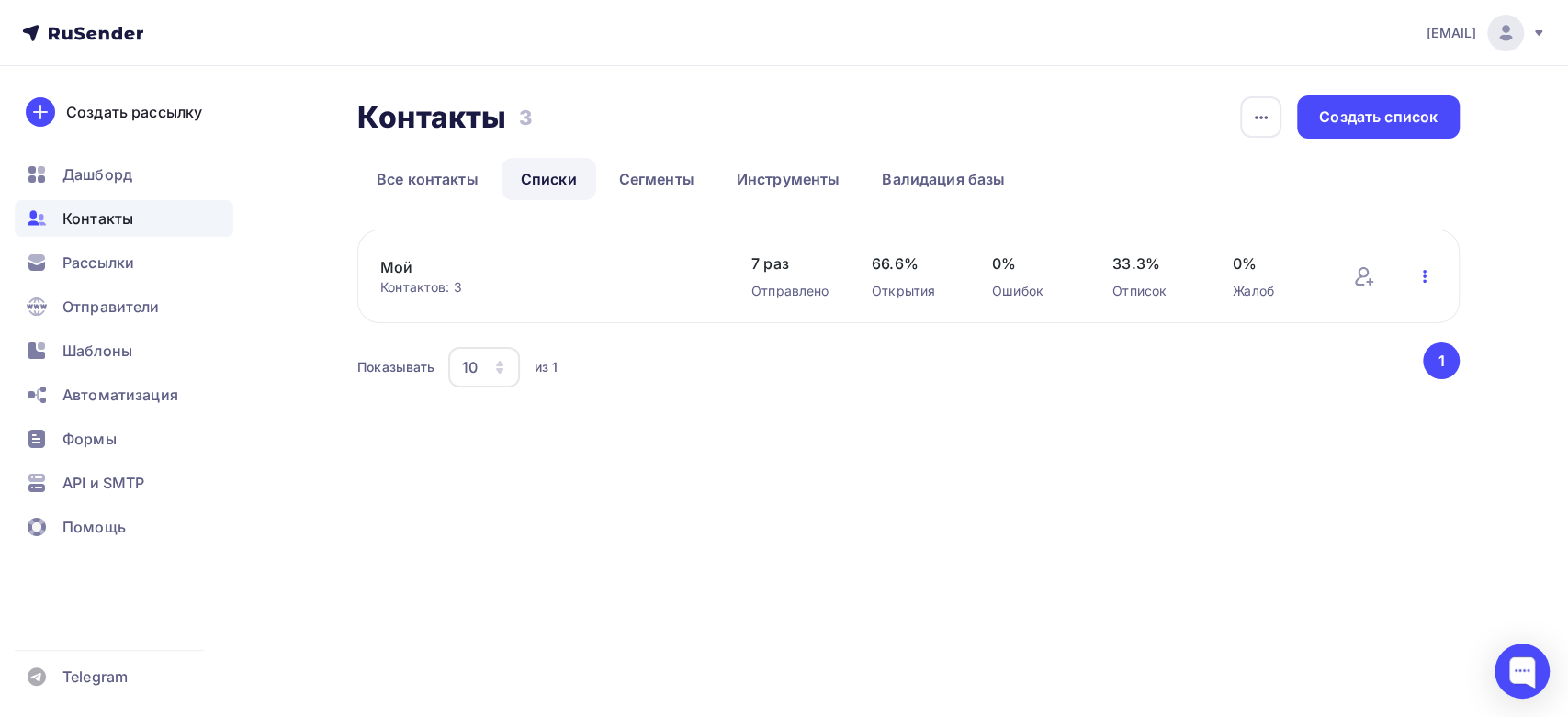 click at bounding box center [1425, 276] 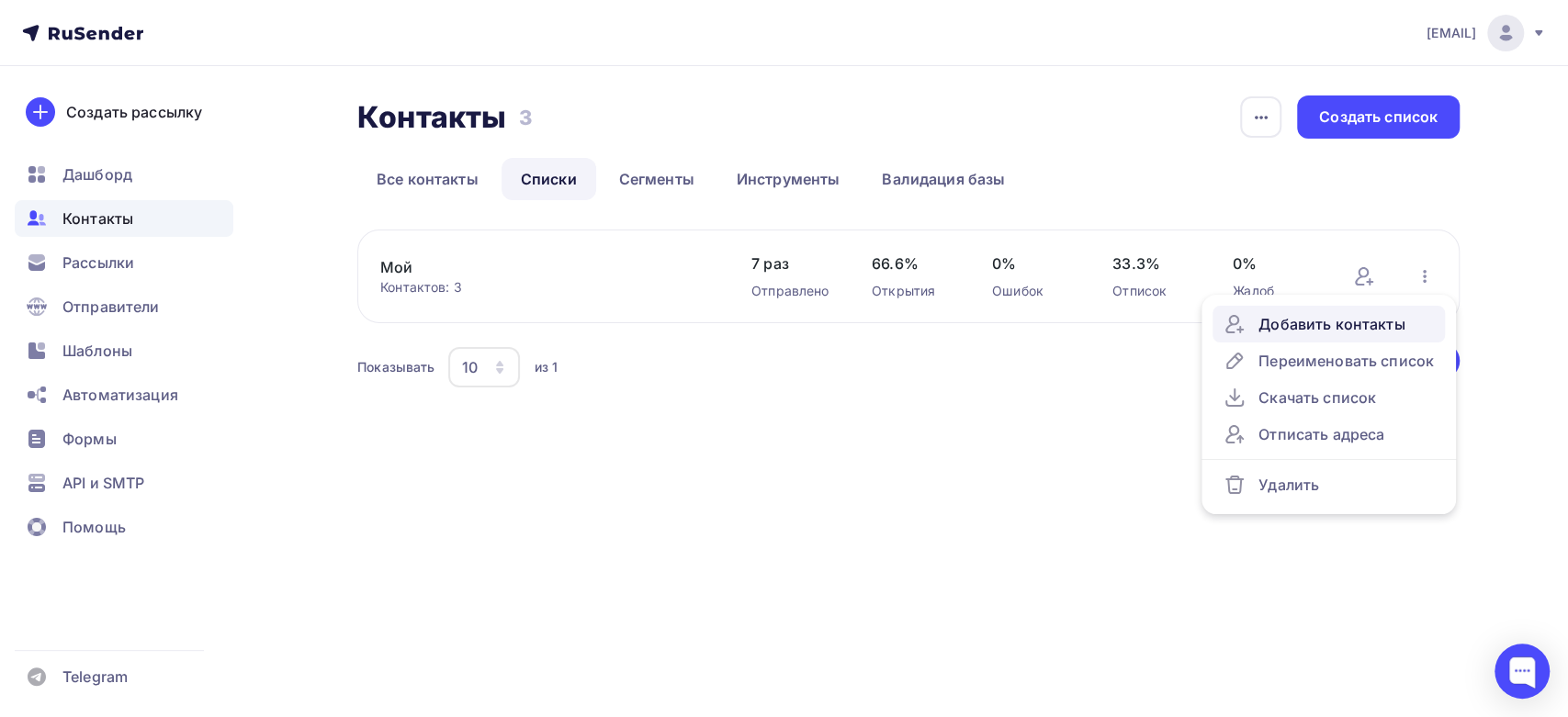 click on "Добавить контакты" at bounding box center (1328, 324) 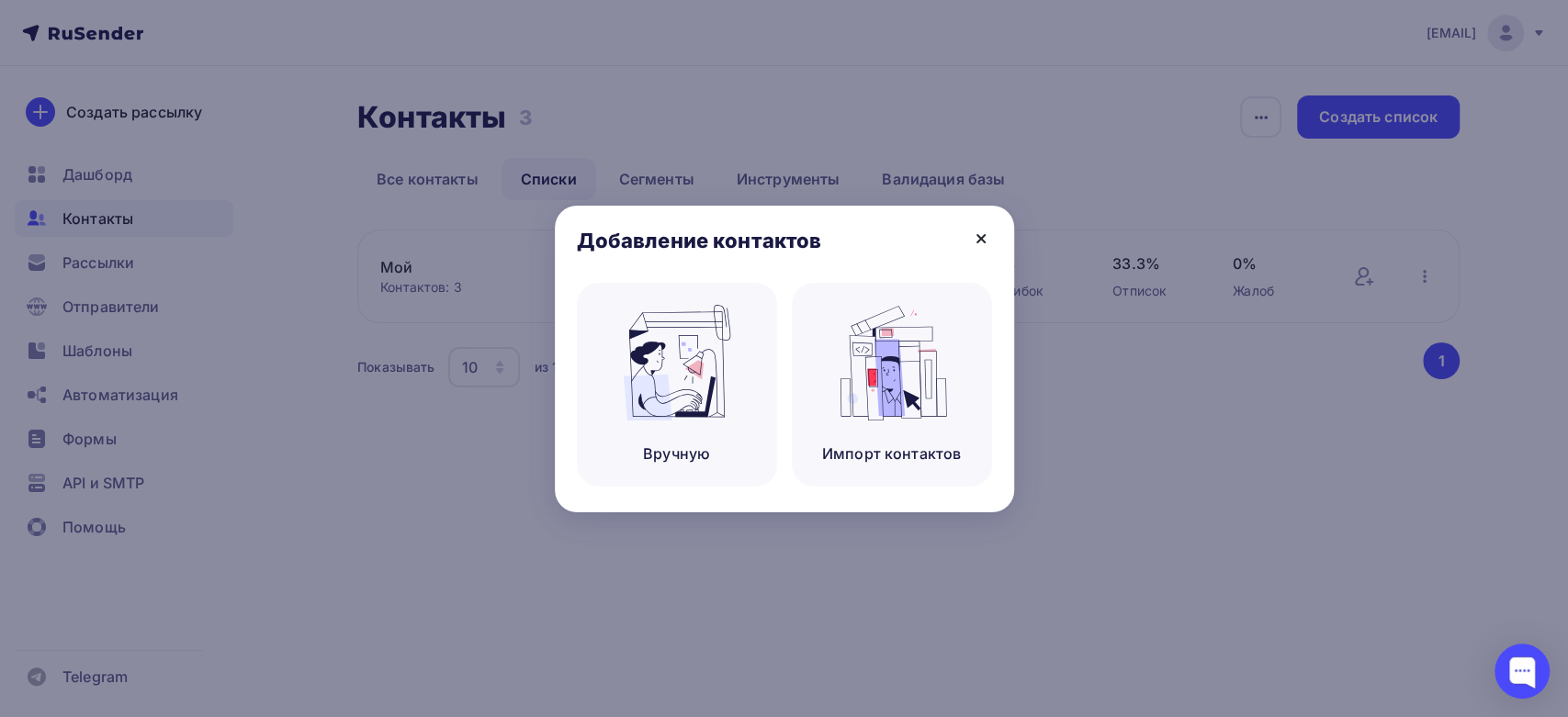 click at bounding box center [981, 239] 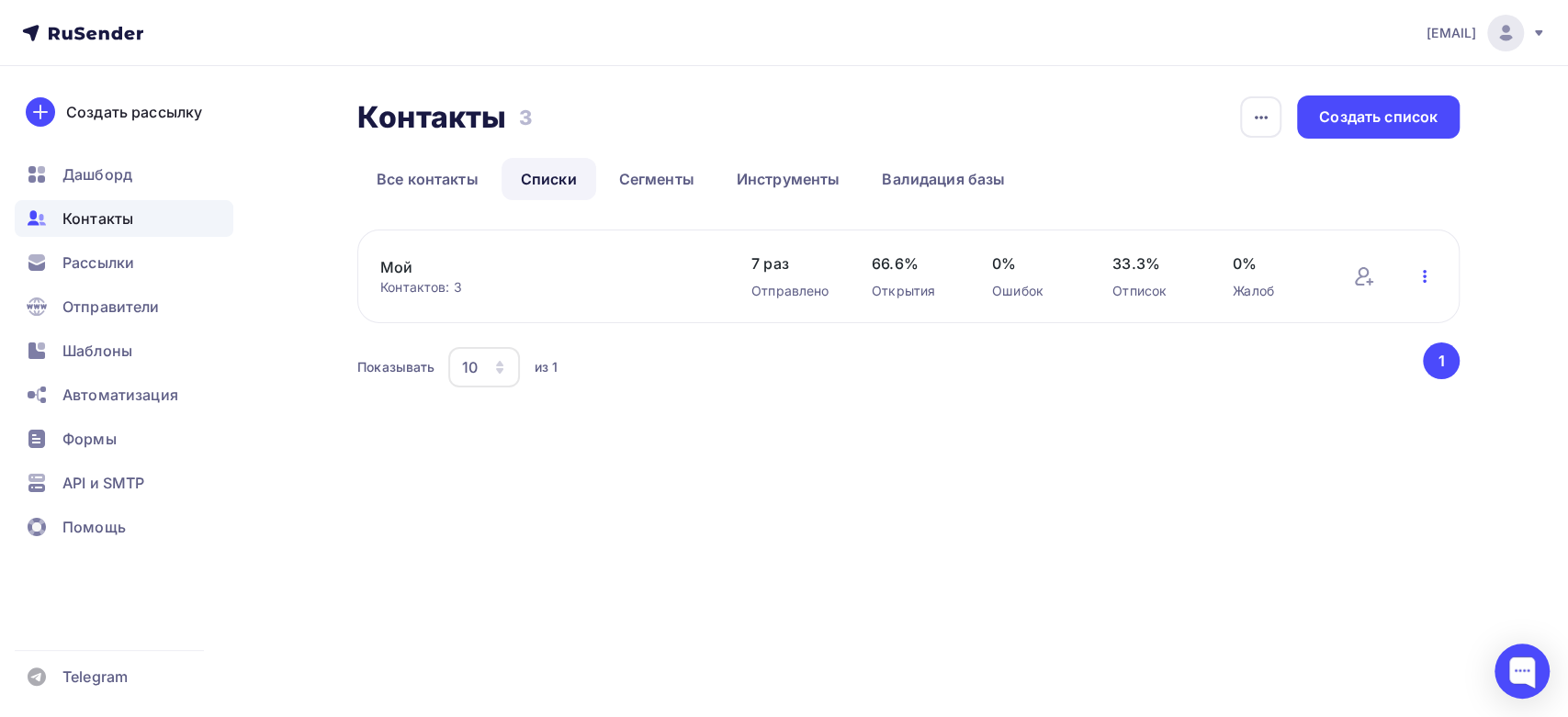 click at bounding box center [1425, 276] 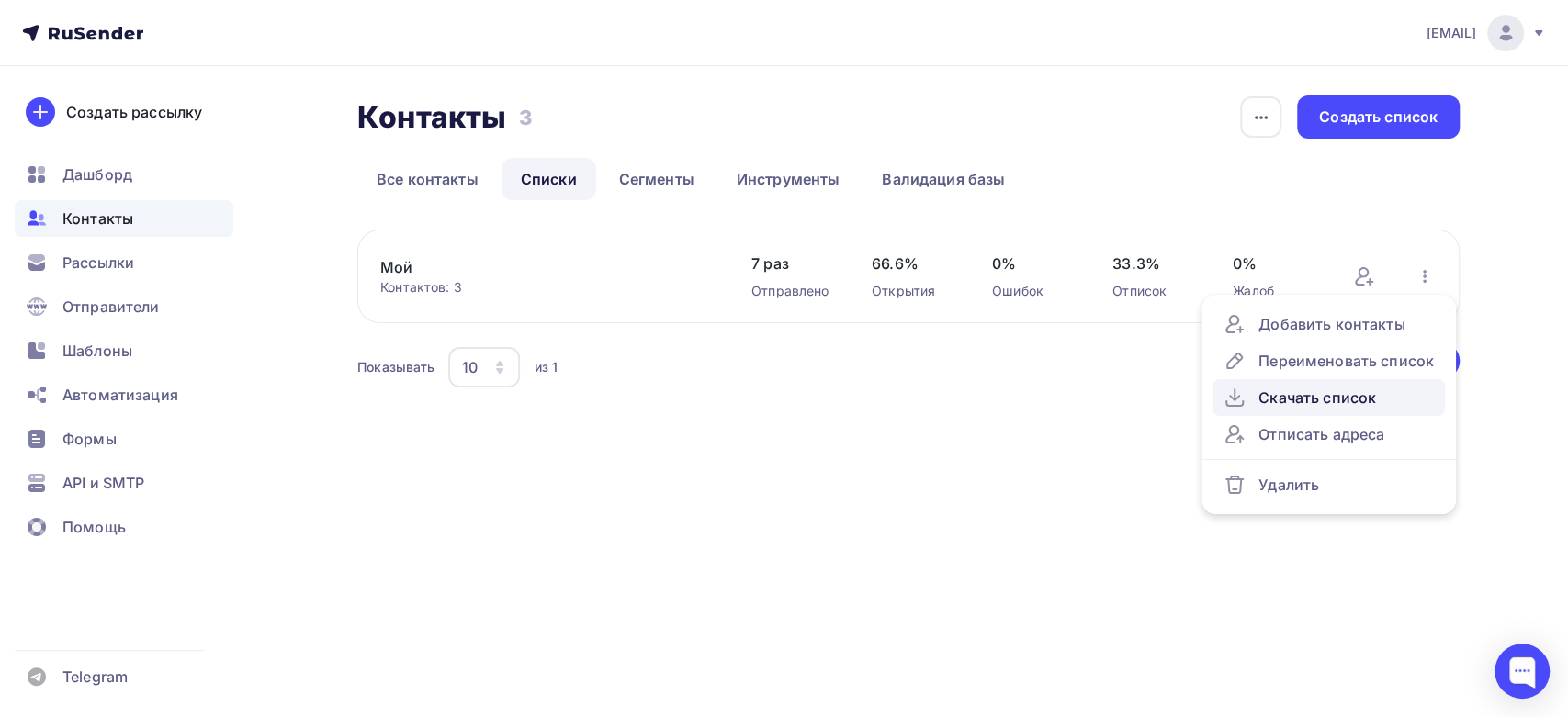 click on "Скачать список" at bounding box center (1328, 398) 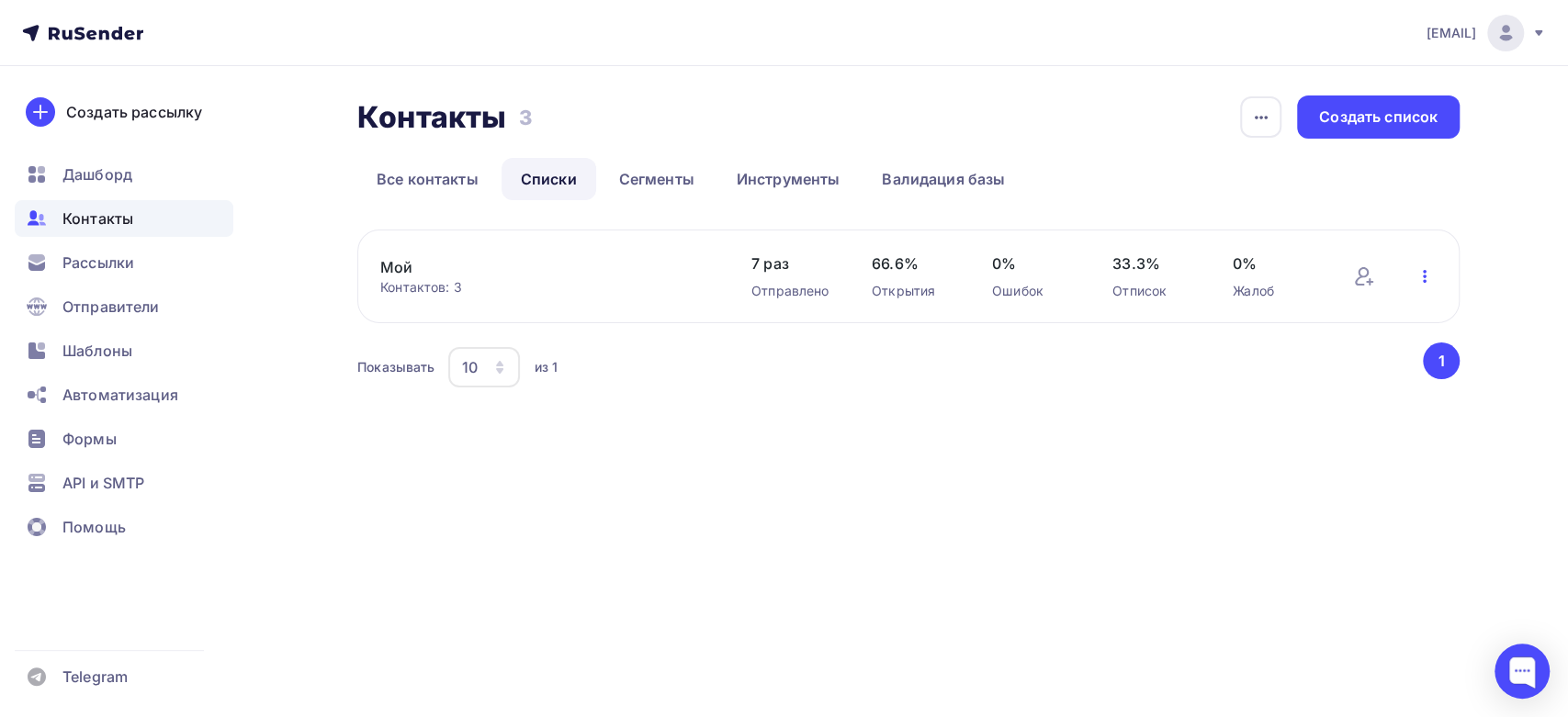 click at bounding box center [1425, 276] 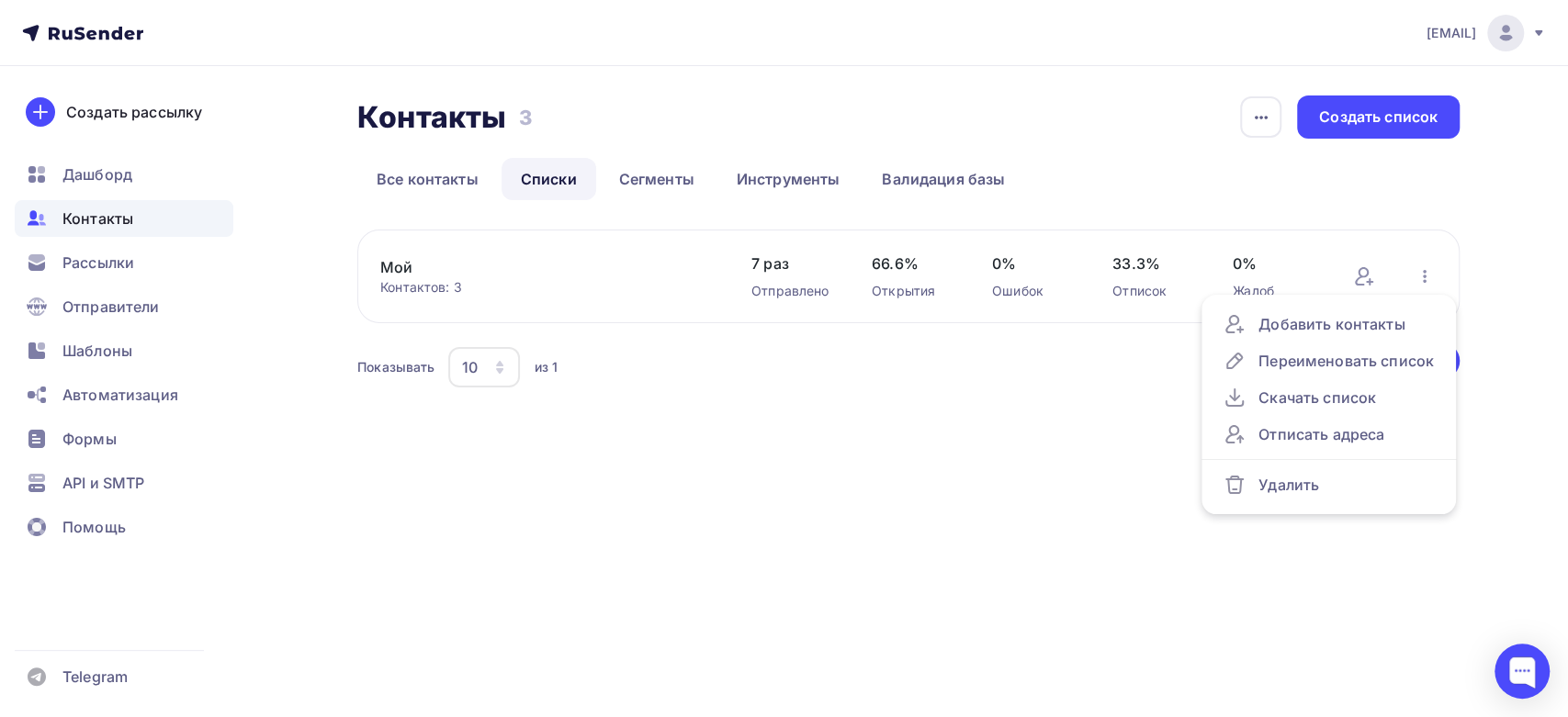 click on "Контакты   Контакты
3
3
История импорта
Создать список
Все контакты
Списки
Сегменты
Инструменты
Валидация базы
Все контакты
Списки
Сегменты
Инструменты
Валидация базы
Мой
Контактов: 3
Добавить контакты
Переименовать список
Скачать список
Удалить" at bounding box center (784, 265) 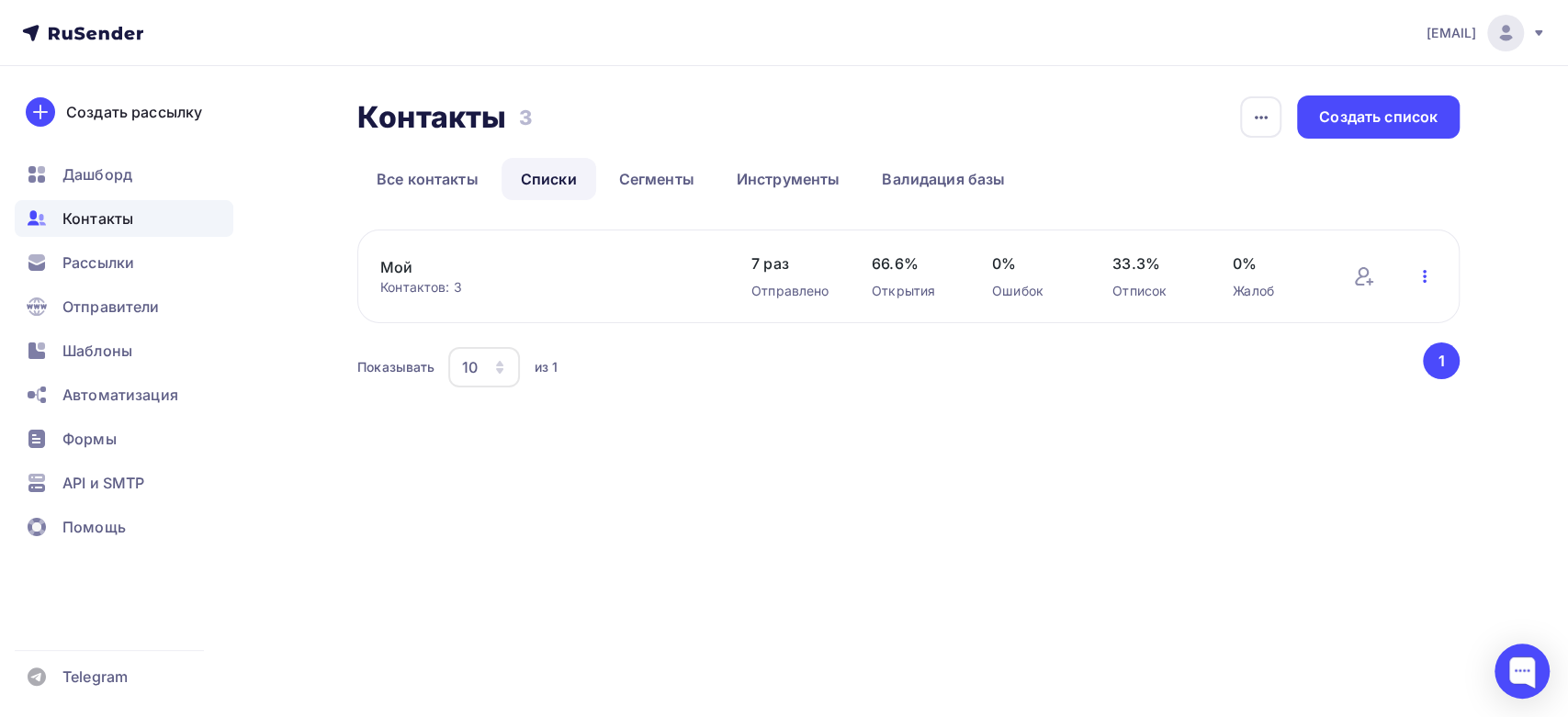 click at bounding box center [1425, 276] 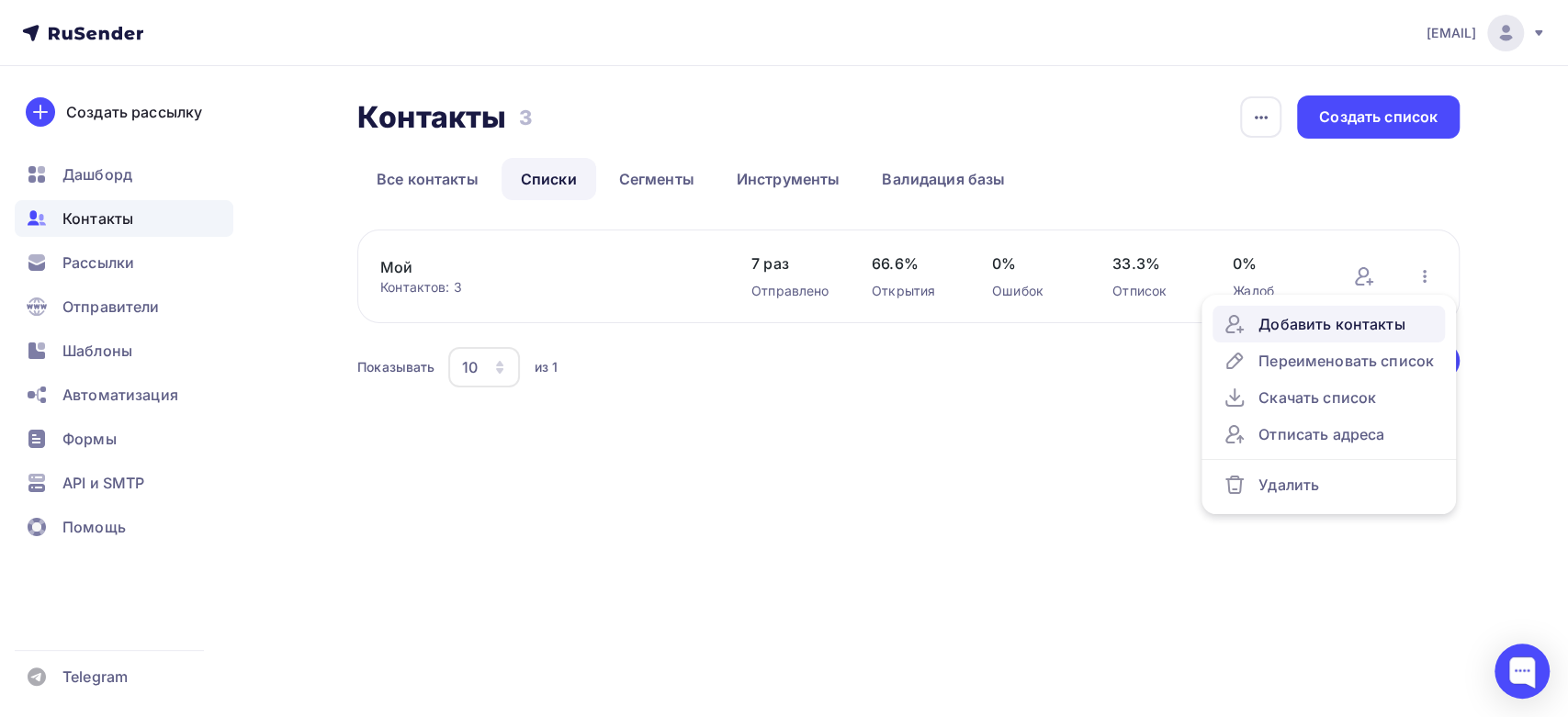 click on "Добавить контакты" at bounding box center [1328, 324] 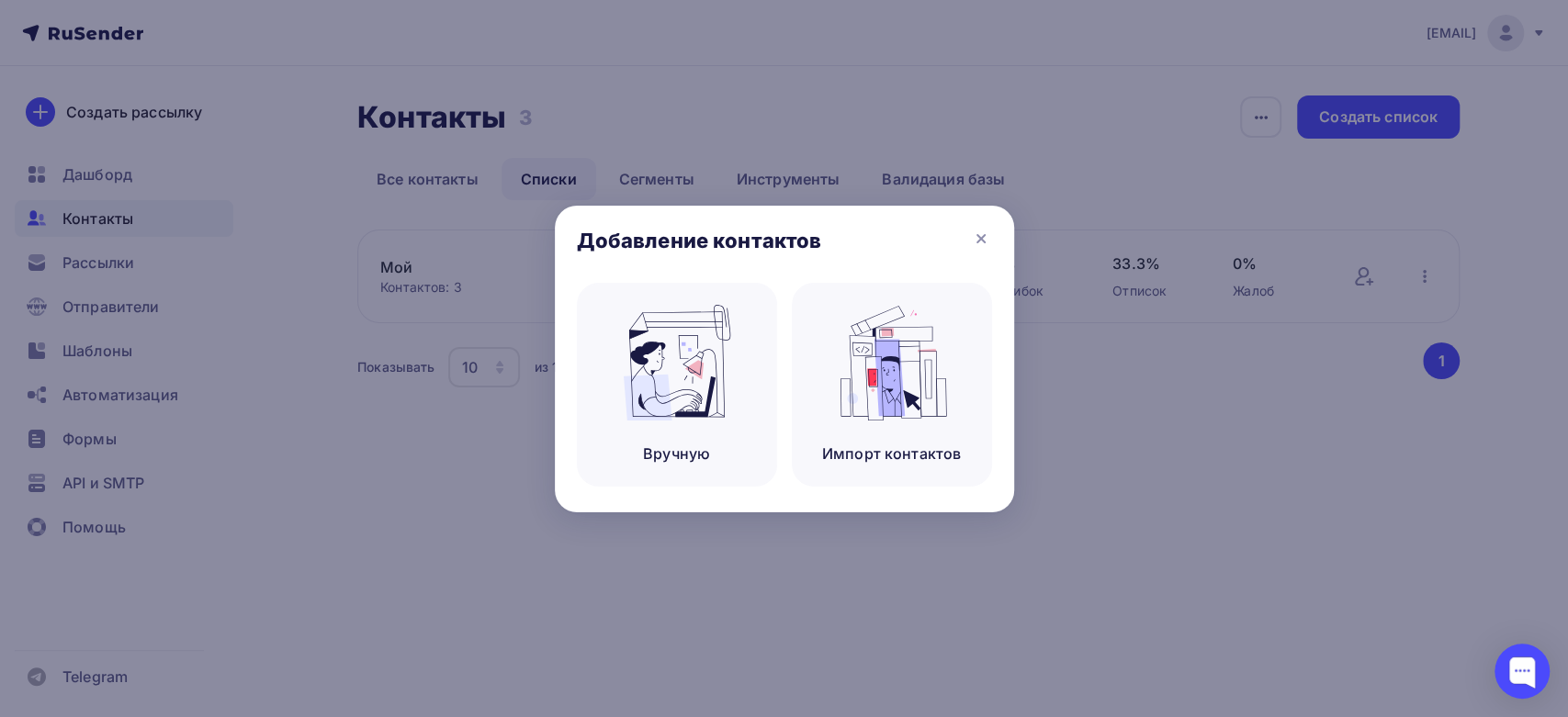 type 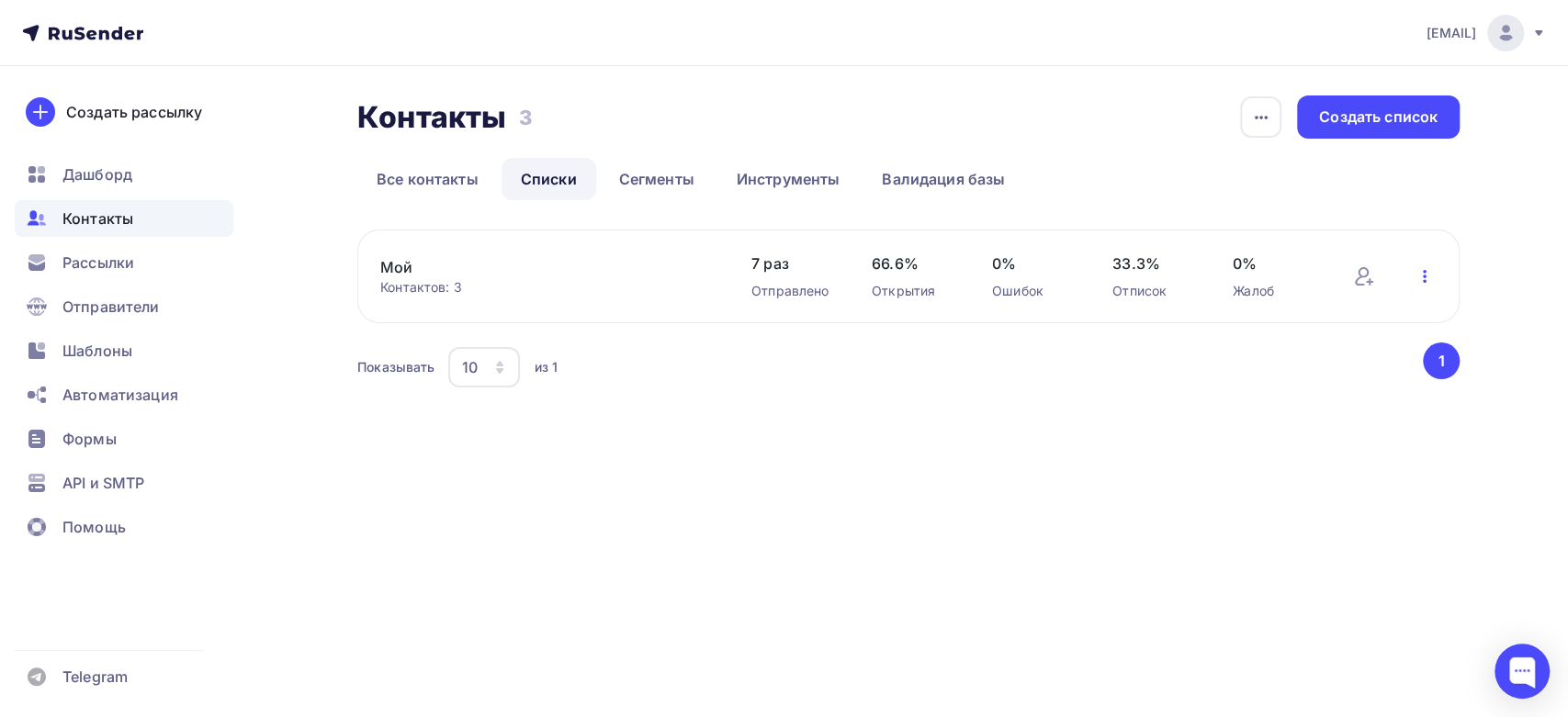 click at bounding box center [1425, 276] 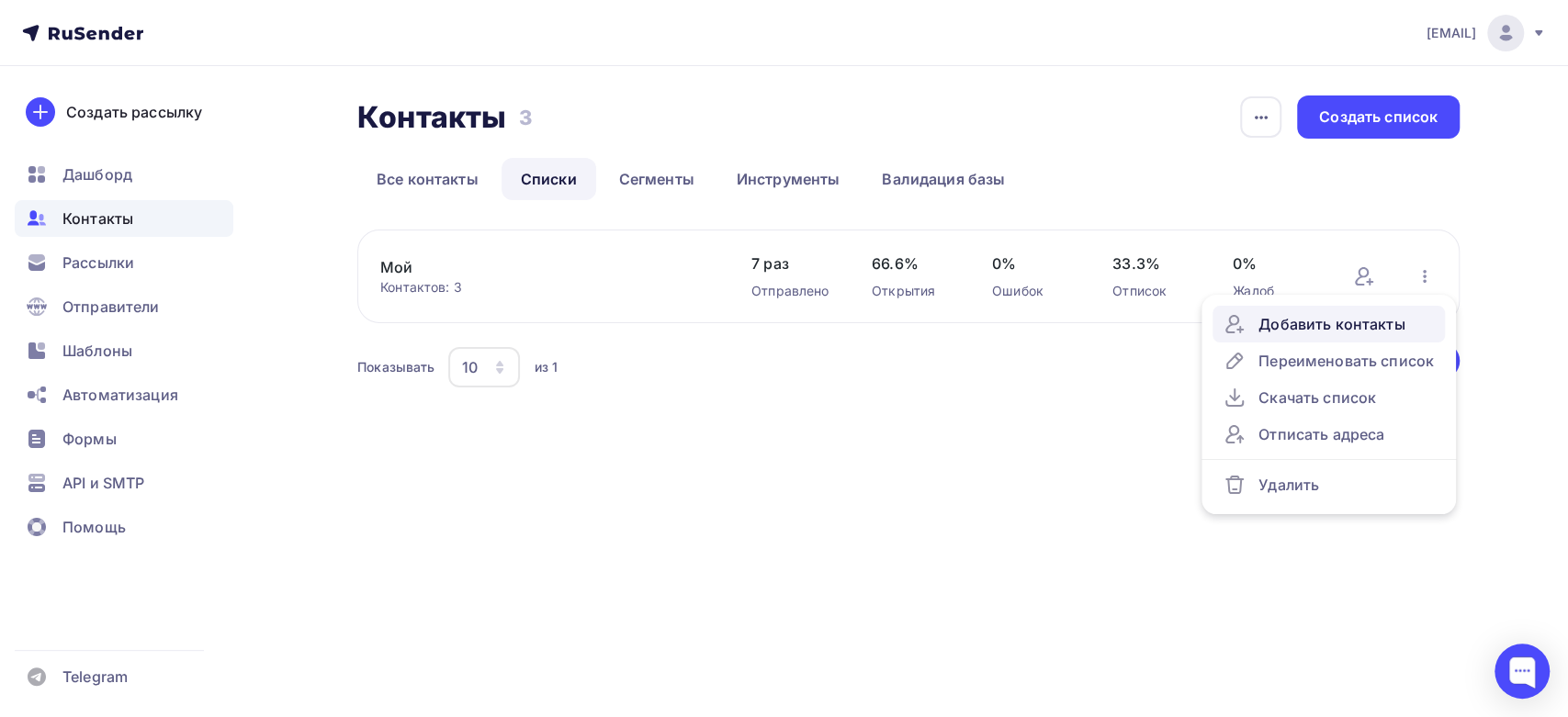 click on "Добавить контакты" at bounding box center [1328, 324] 